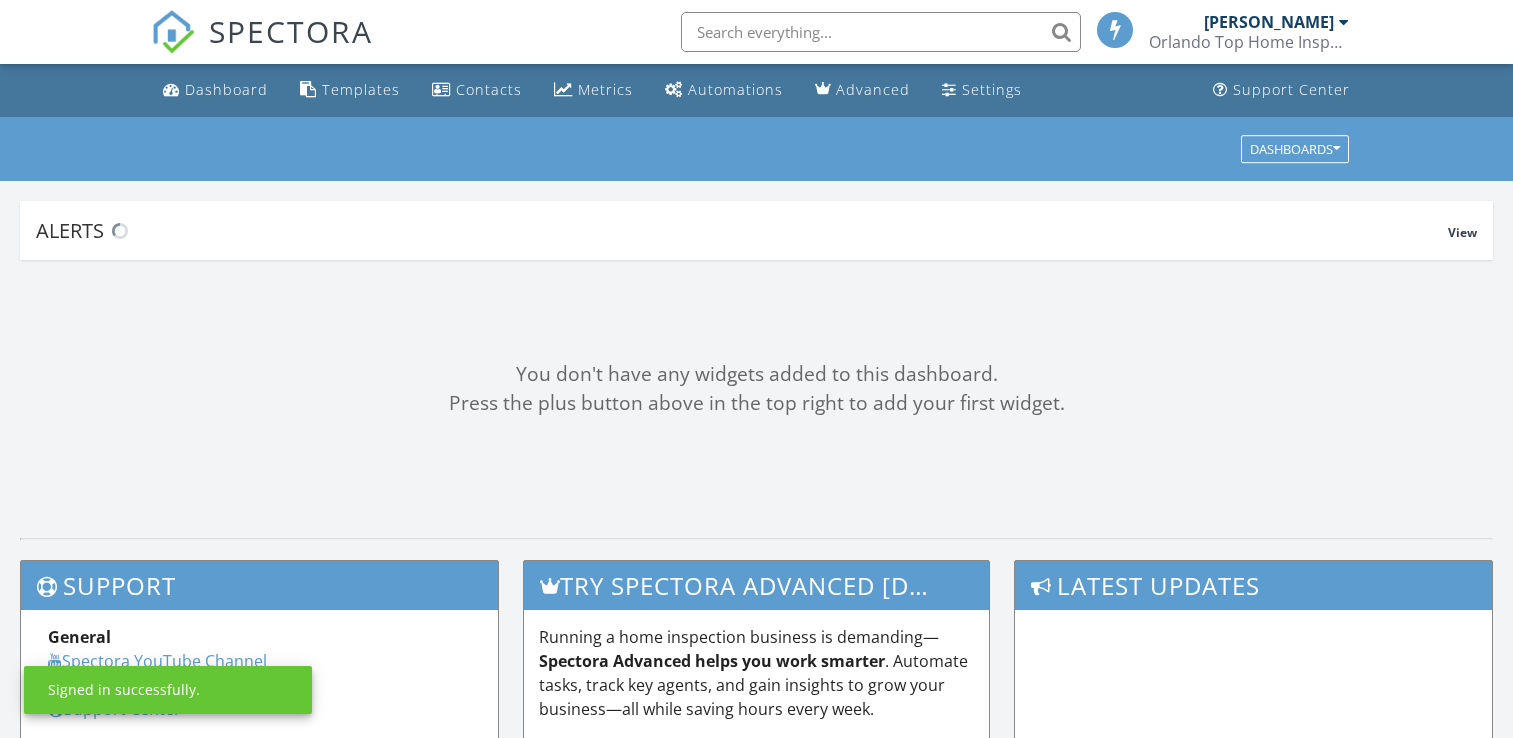 scroll, scrollTop: 0, scrollLeft: 0, axis: both 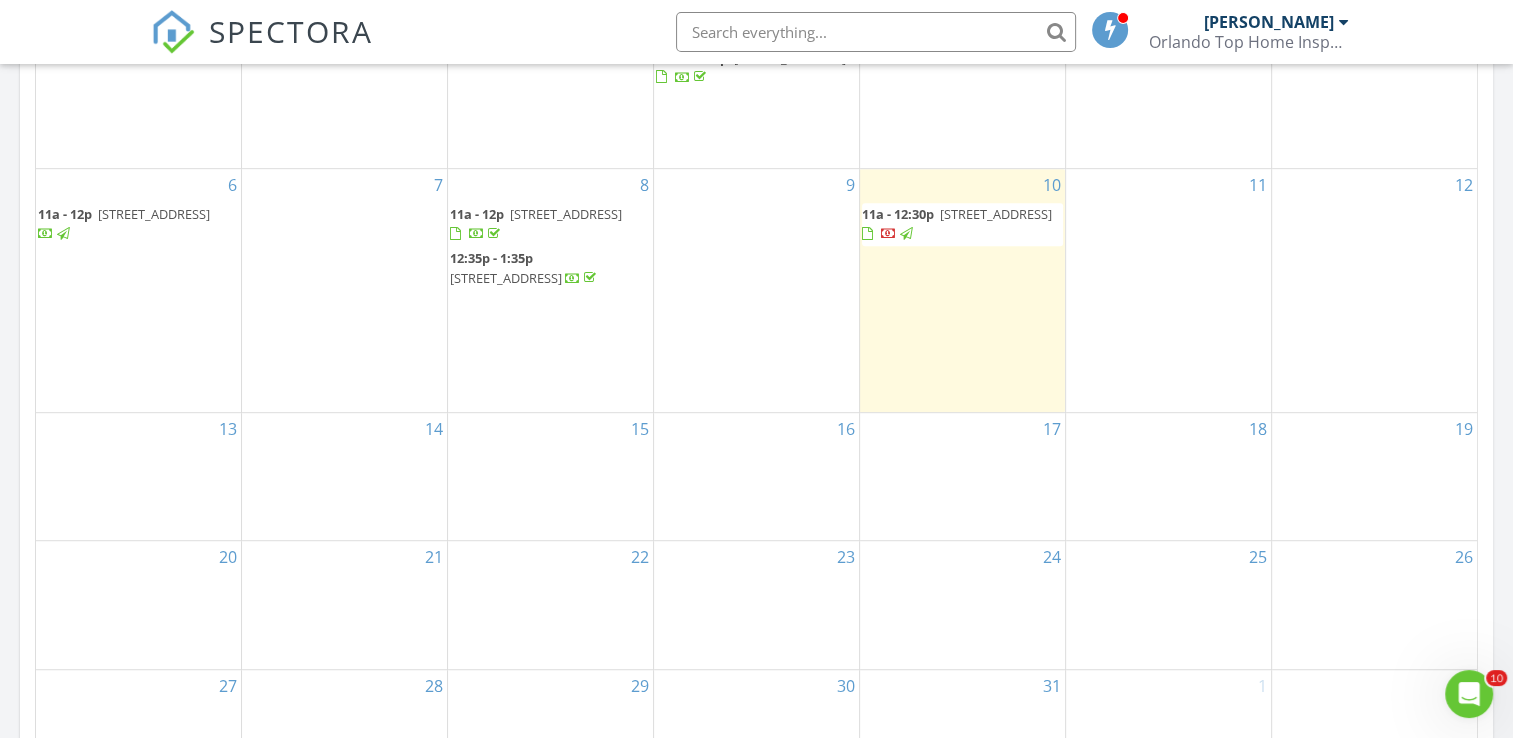 click on "11a - 12:30p" at bounding box center (898, 214) 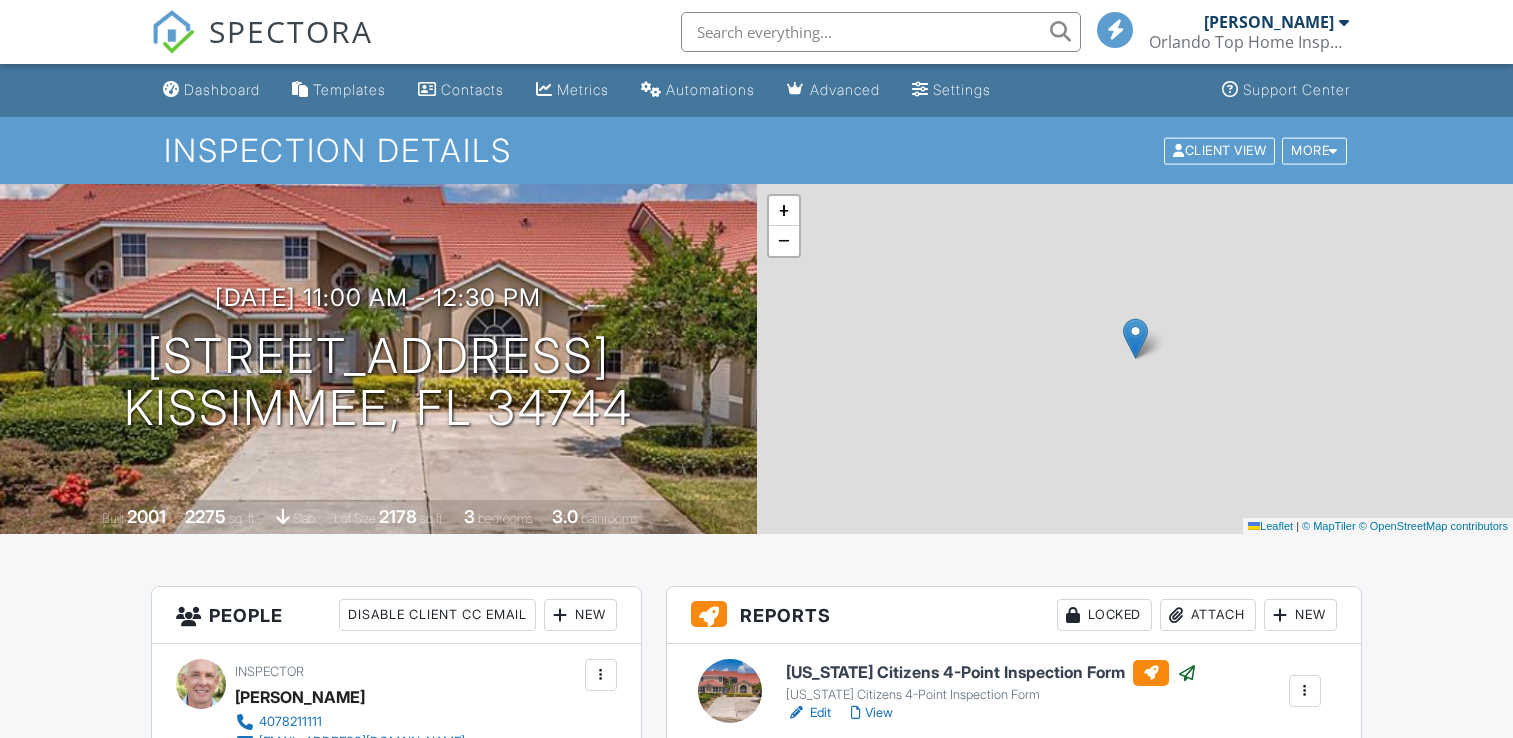 scroll, scrollTop: 0, scrollLeft: 0, axis: both 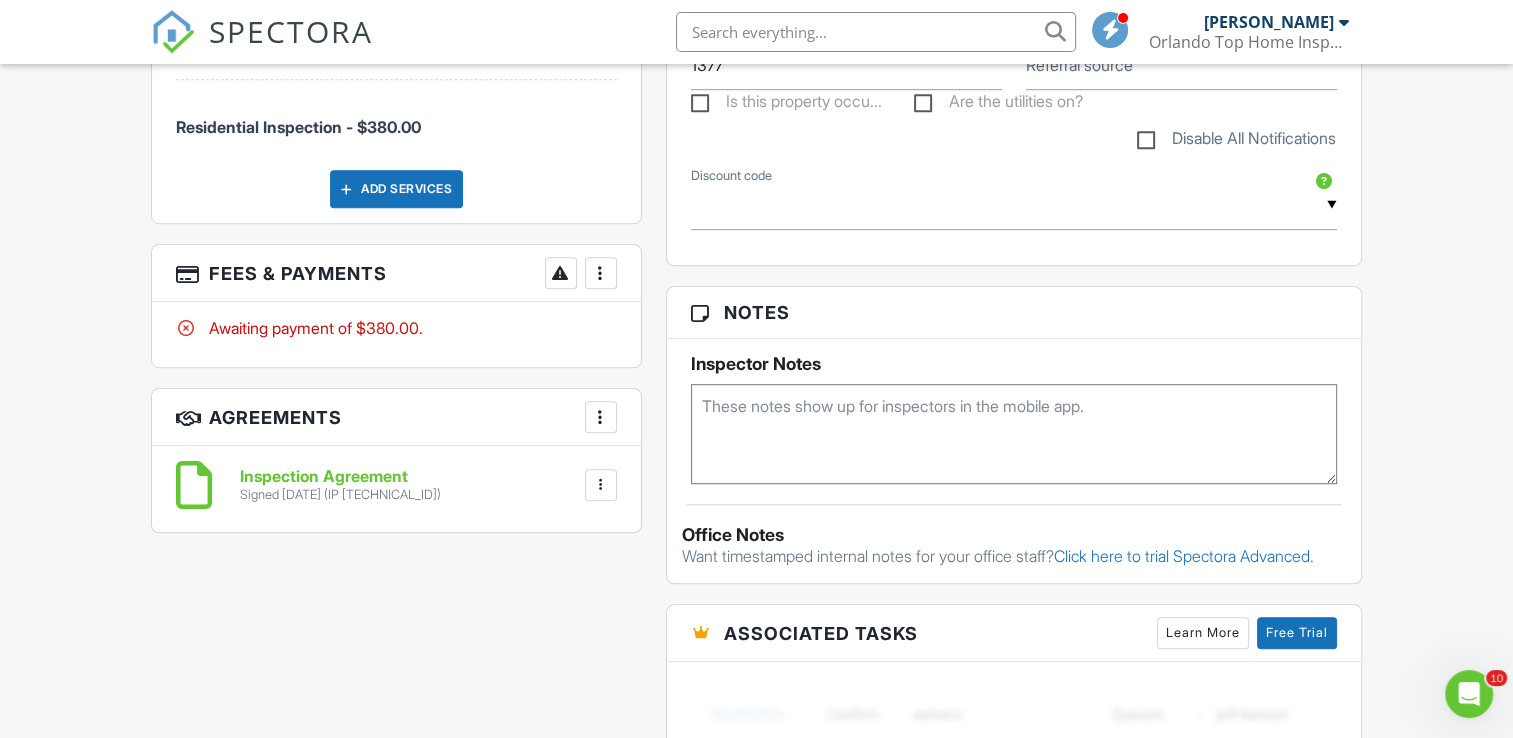 click at bounding box center [601, 273] 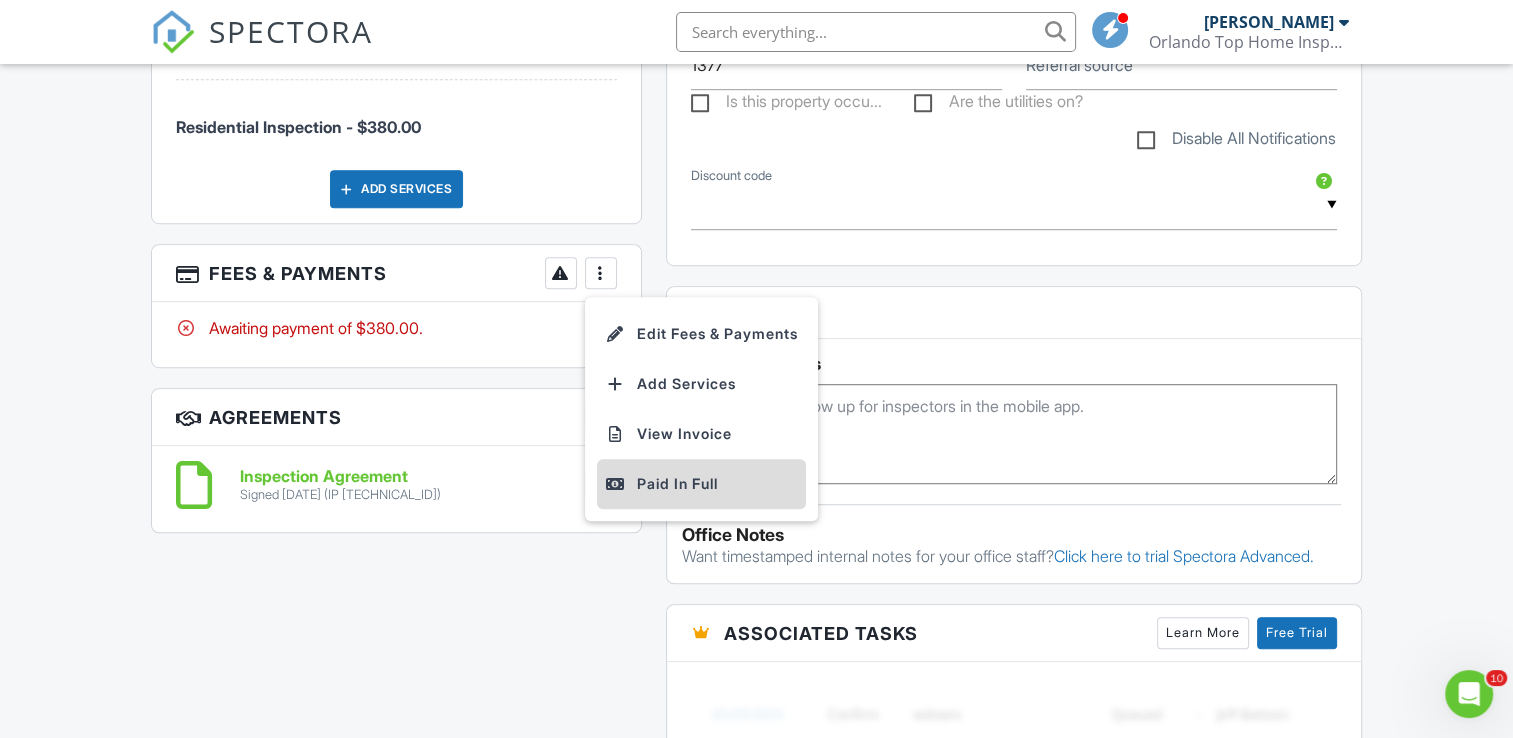 click on "Paid In Full" at bounding box center (701, 484) 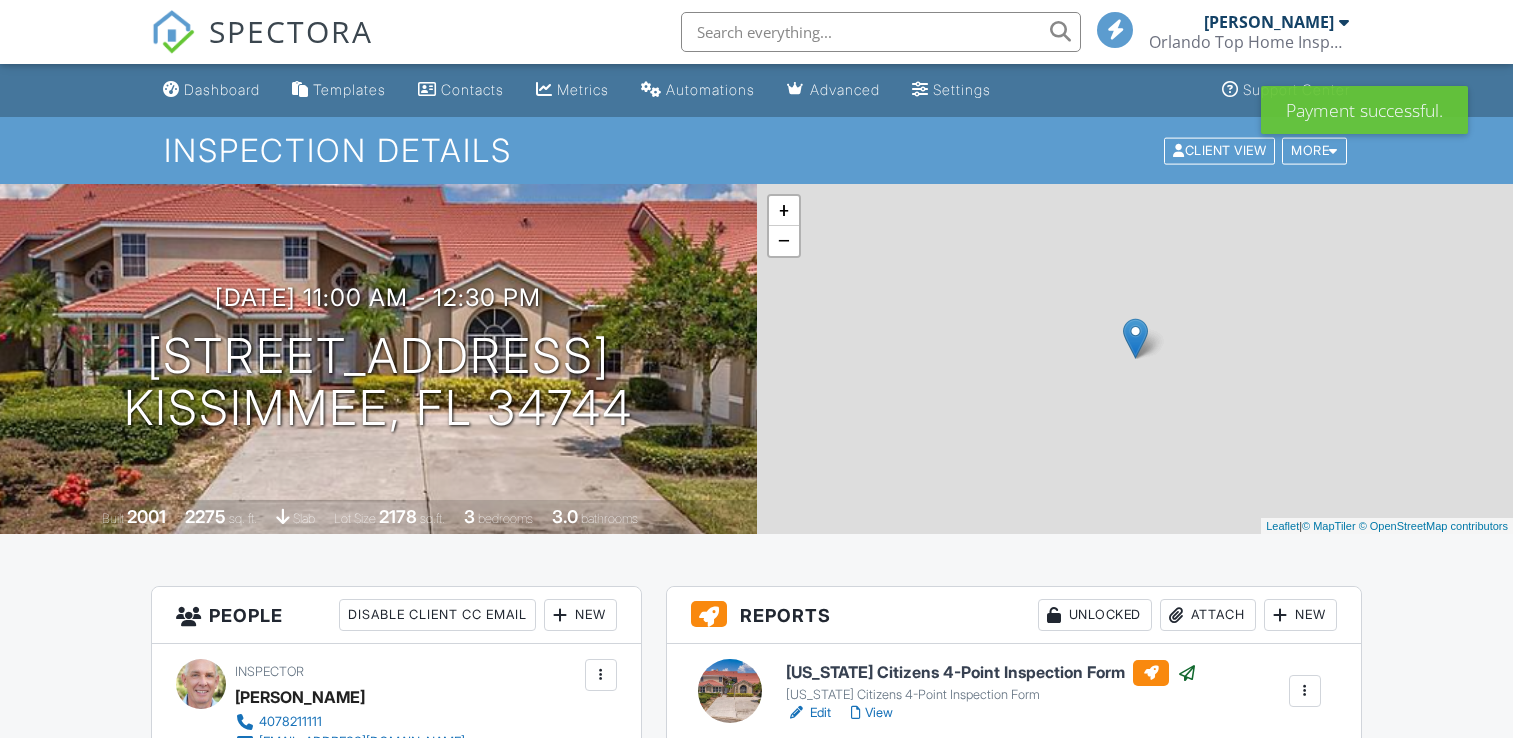scroll, scrollTop: 0, scrollLeft: 0, axis: both 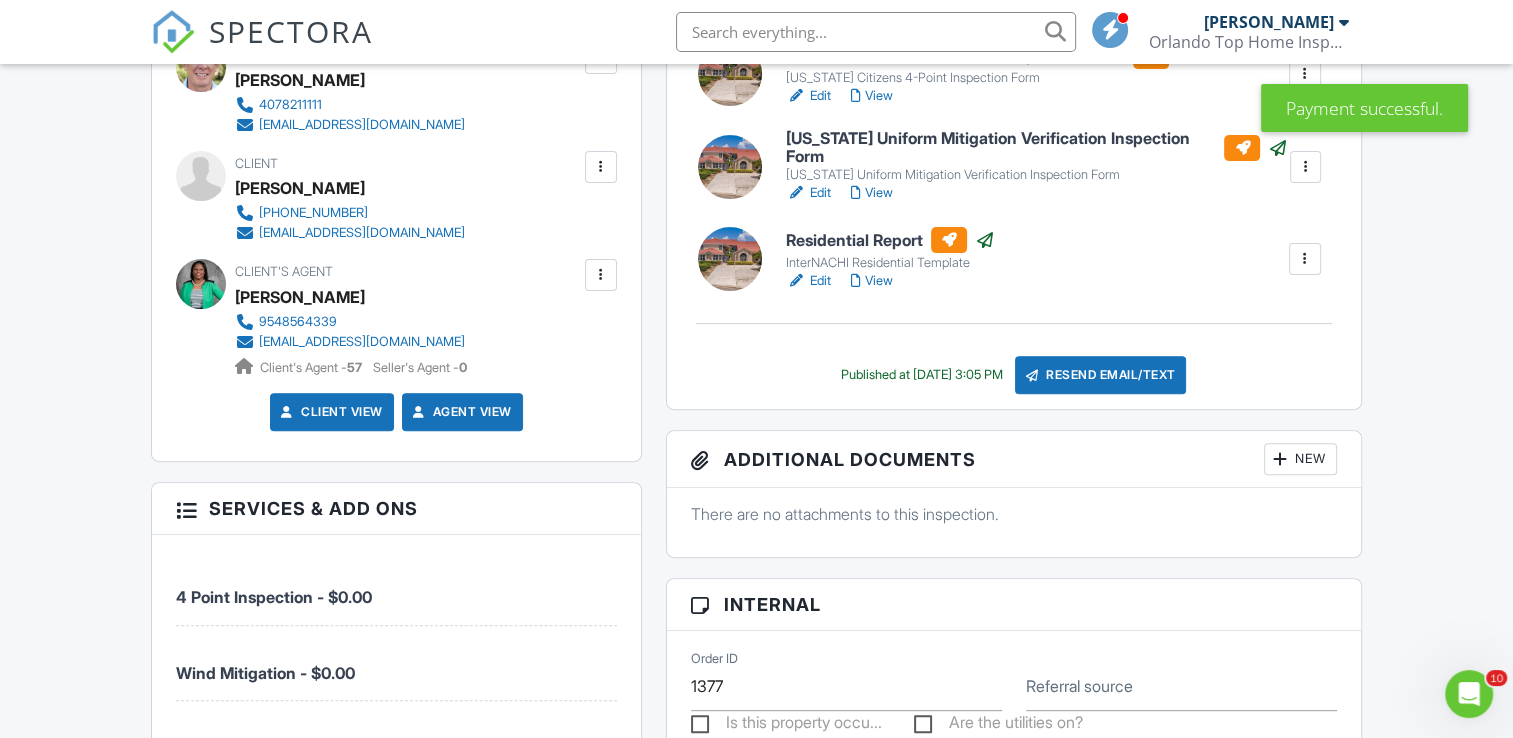 click on "Resend Email/Text" at bounding box center (1101, 375) 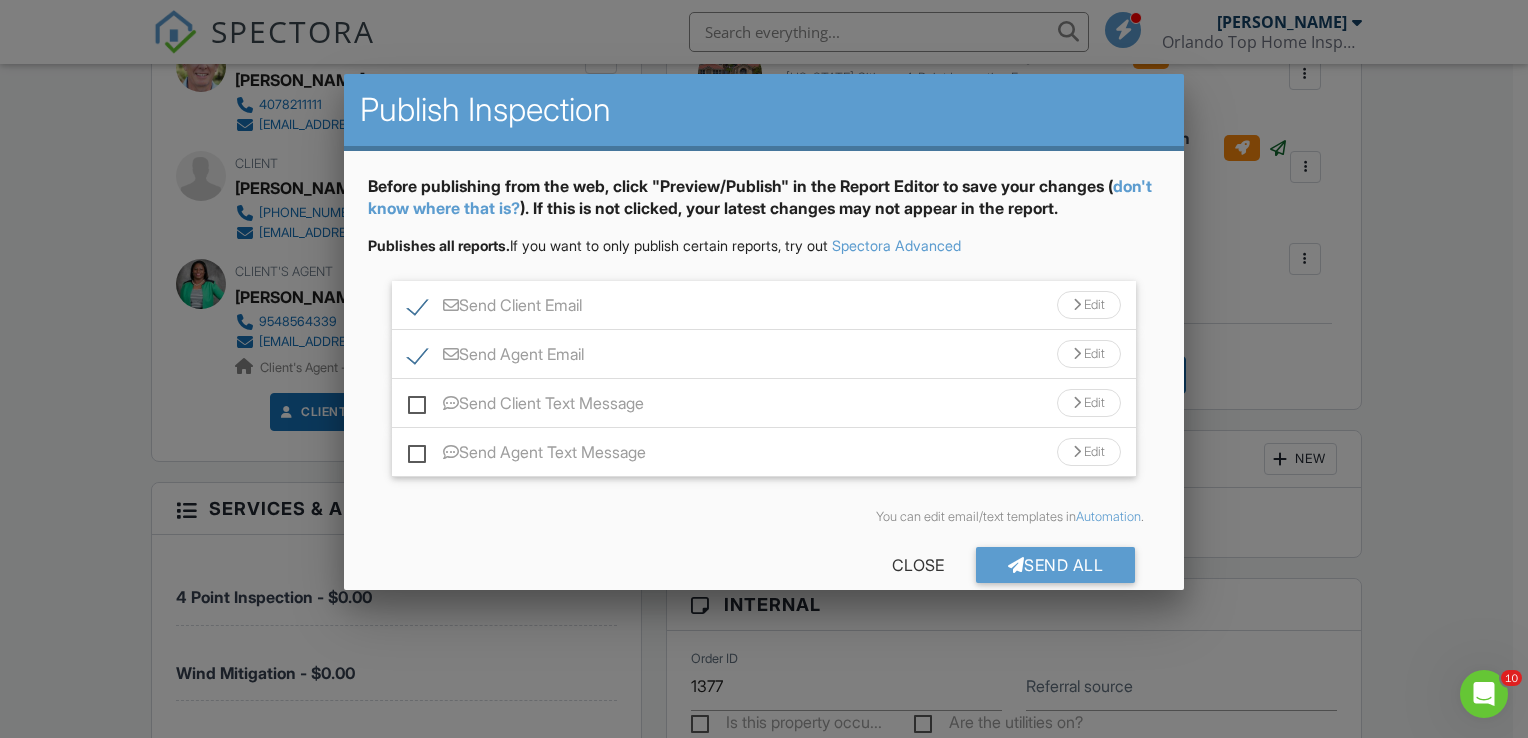 click on "Send Agent Email" at bounding box center [496, 357] 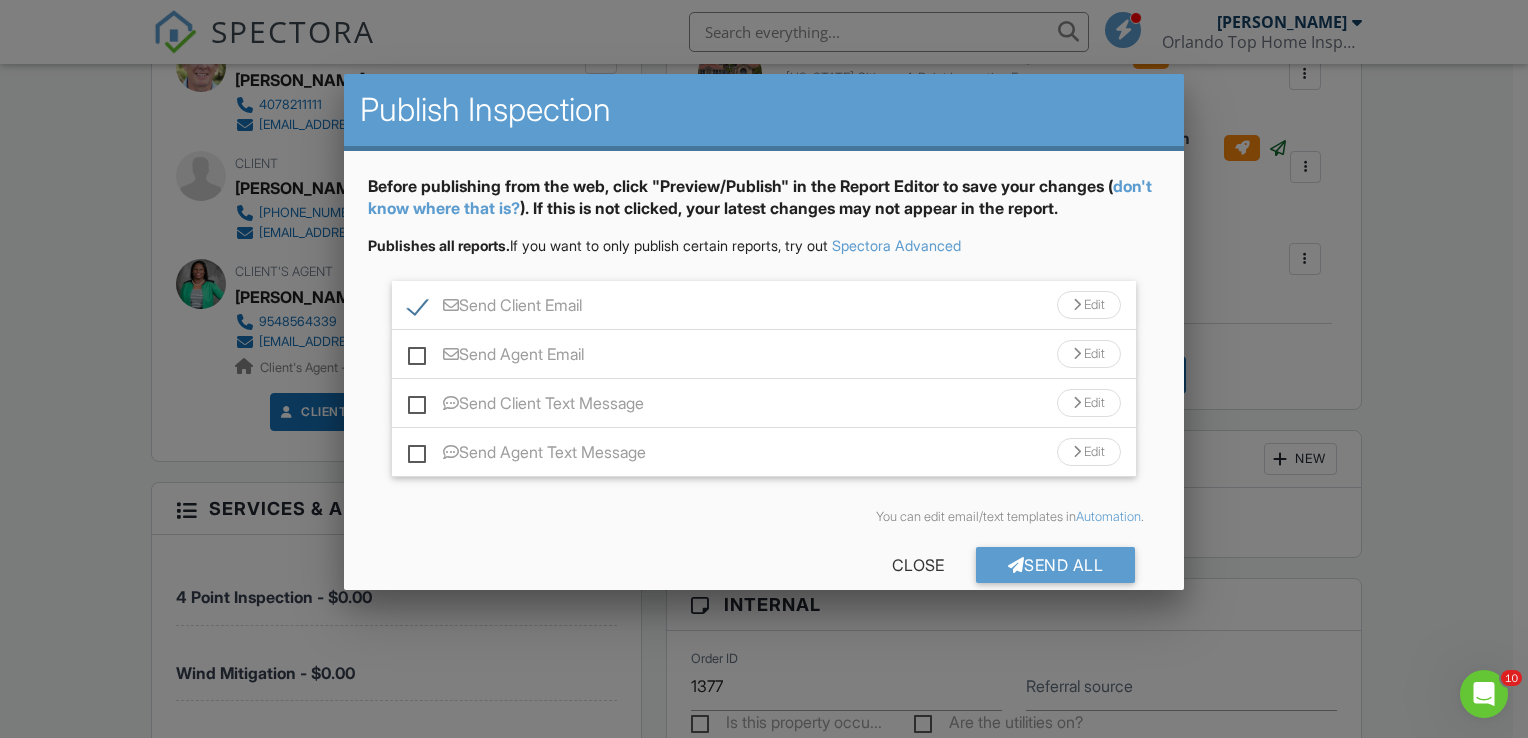 click on "Send Client Email" at bounding box center (495, 308) 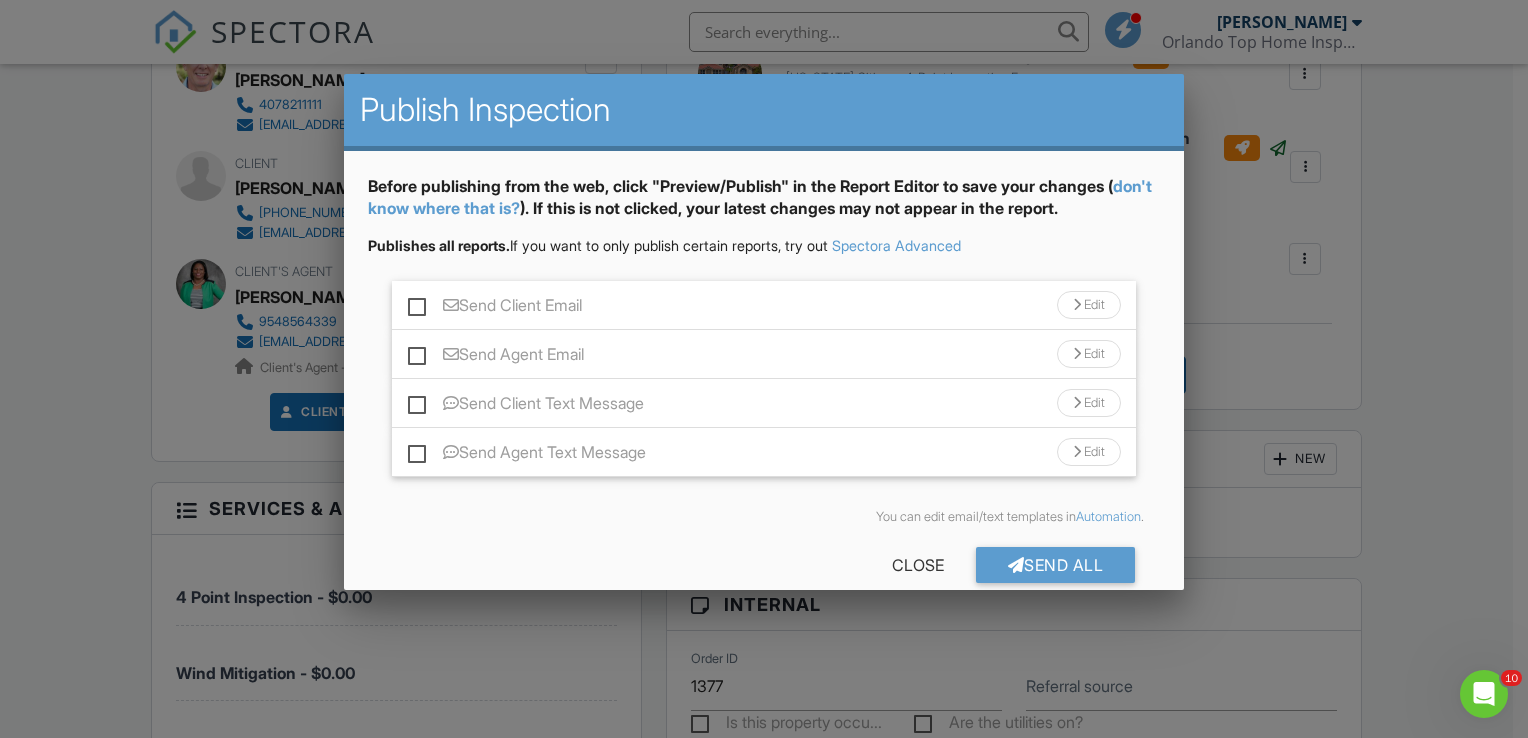 click on "Send Client Text Message" at bounding box center [526, 406] 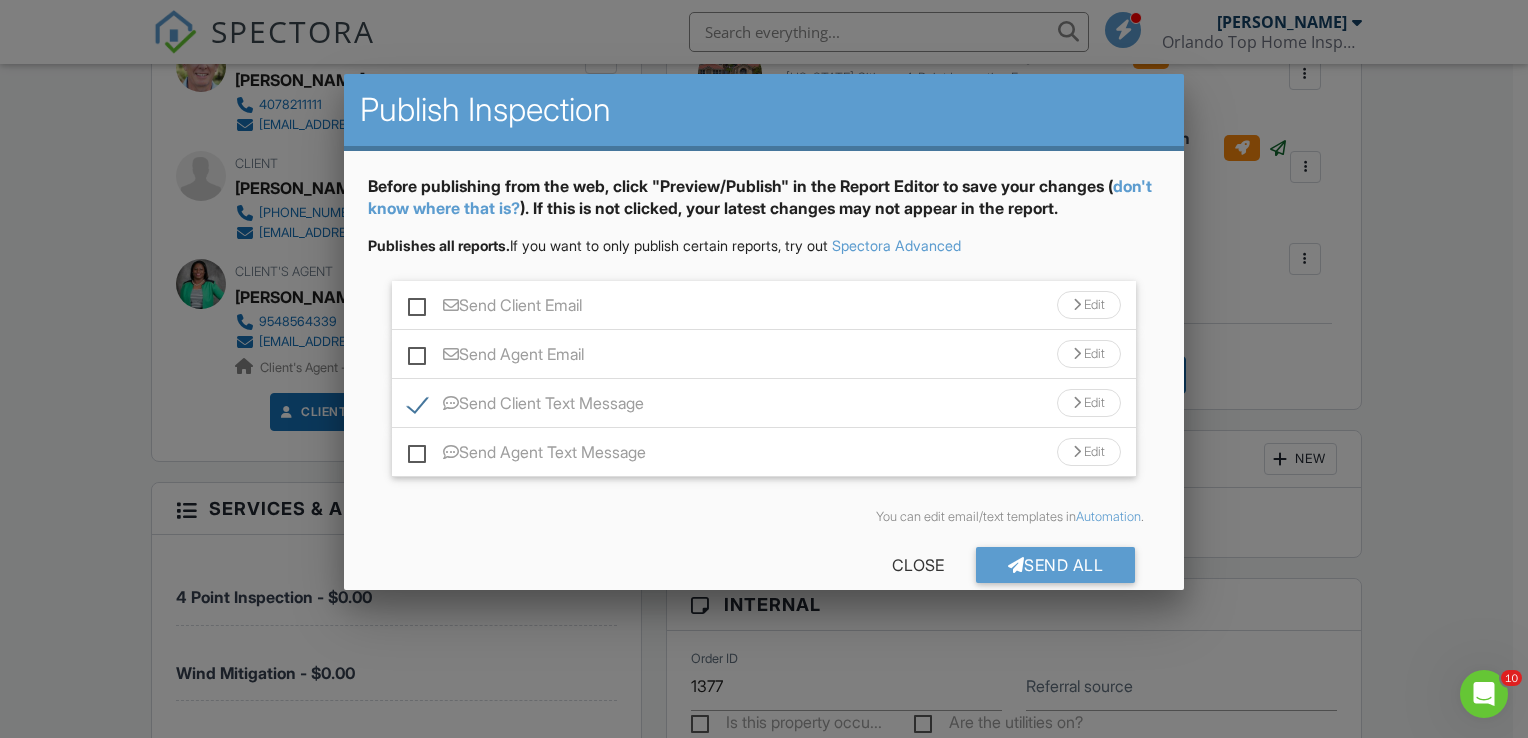 click on "Send Agent Text Message" at bounding box center (527, 455) 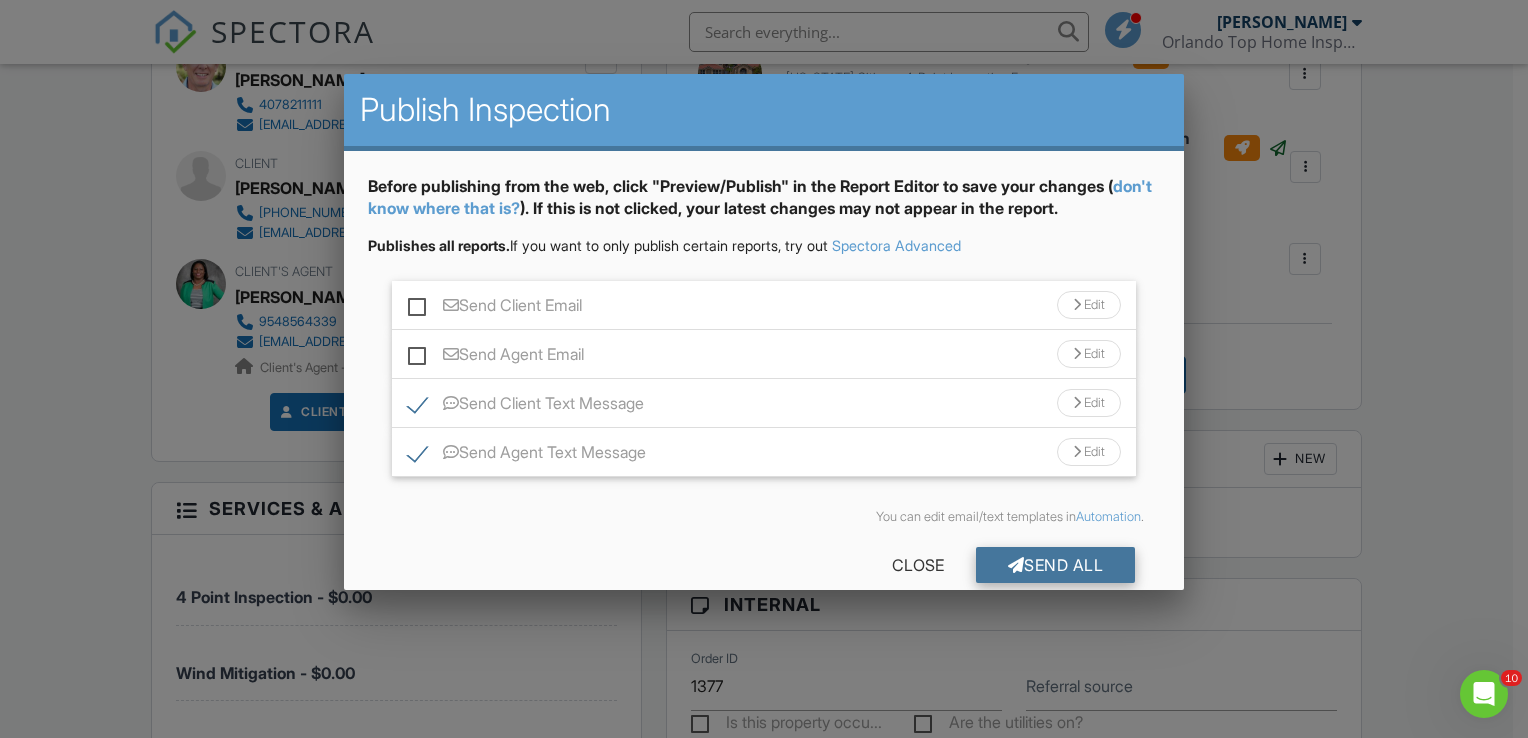 click on "Send All" at bounding box center (1056, 565) 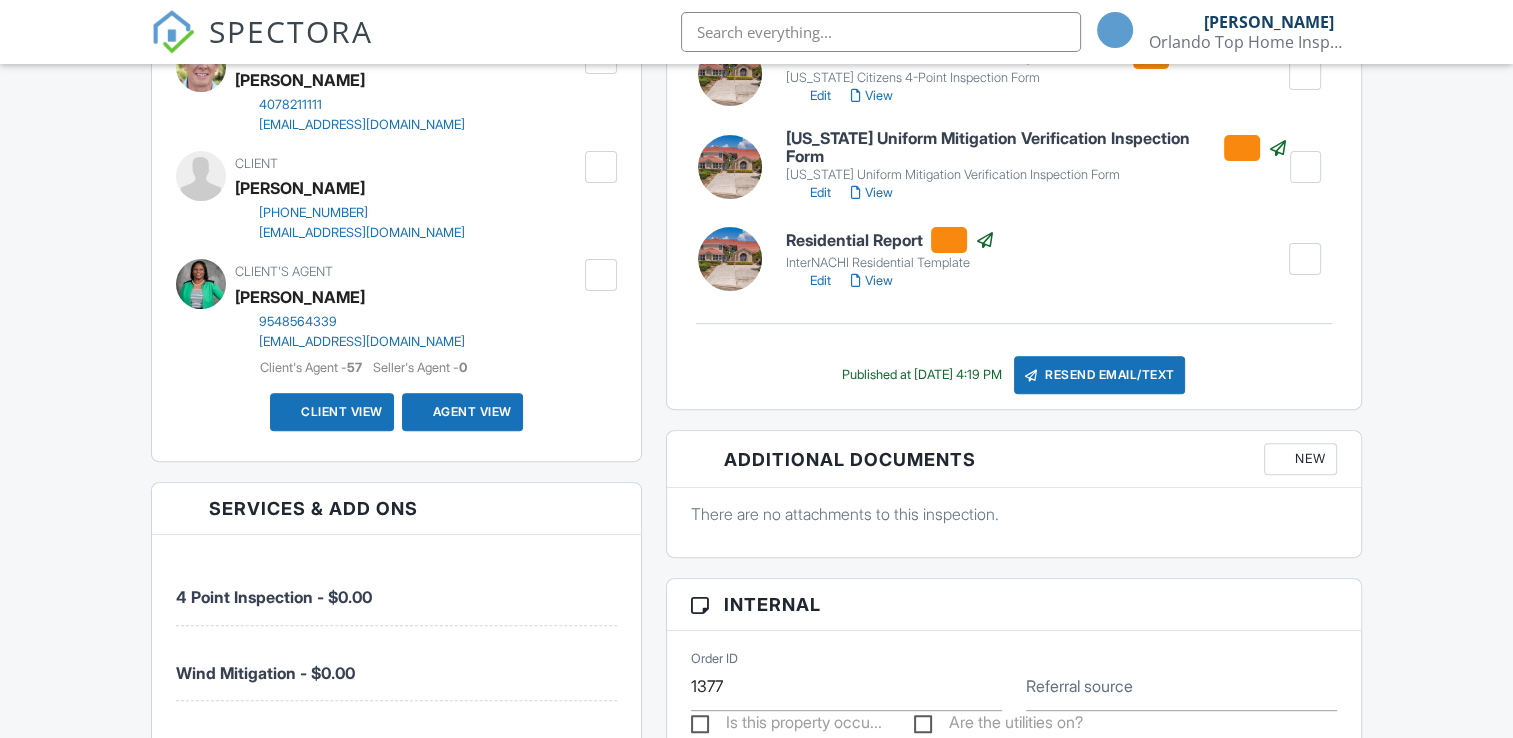 scroll, scrollTop: 617, scrollLeft: 0, axis: vertical 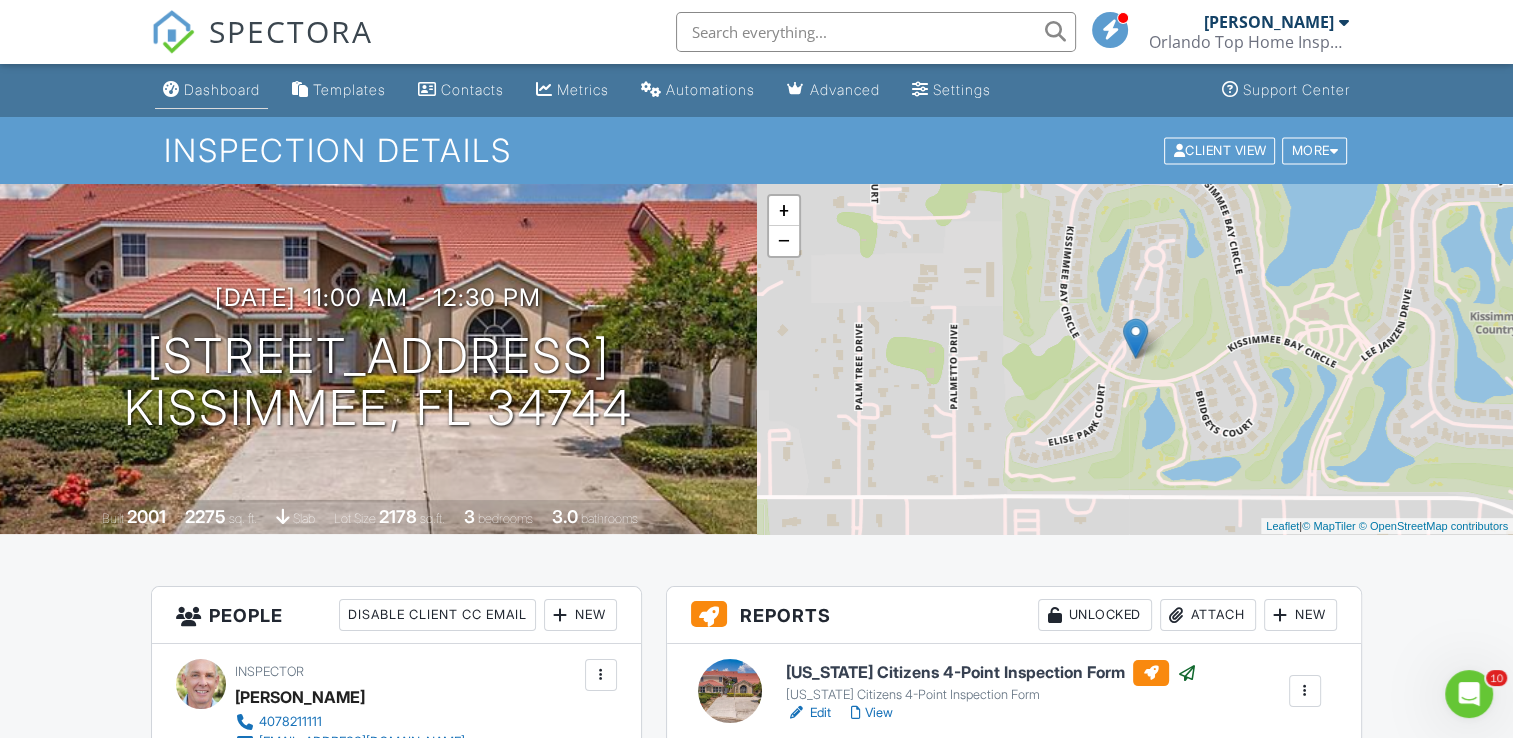 click on "Dashboard" at bounding box center [222, 89] 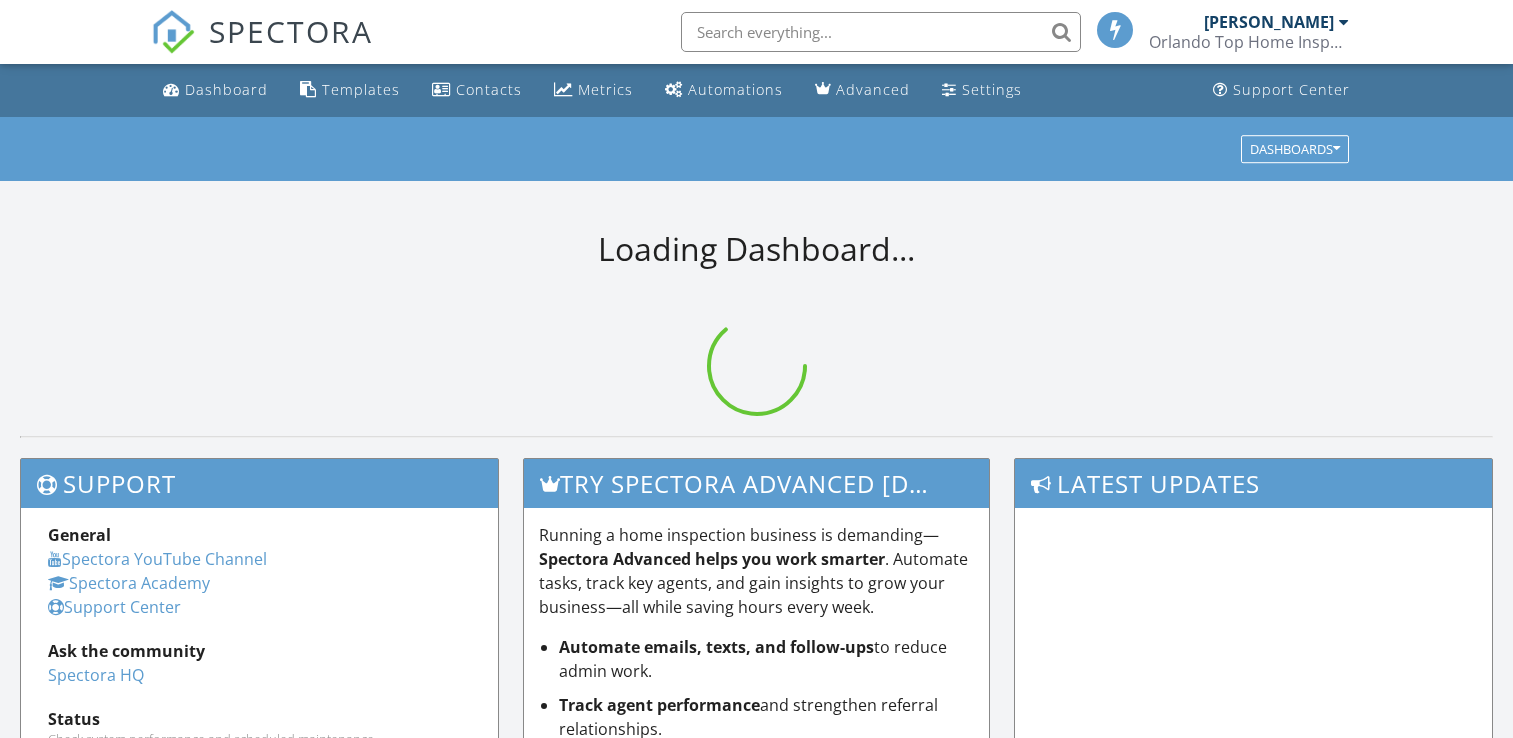 scroll, scrollTop: 0, scrollLeft: 0, axis: both 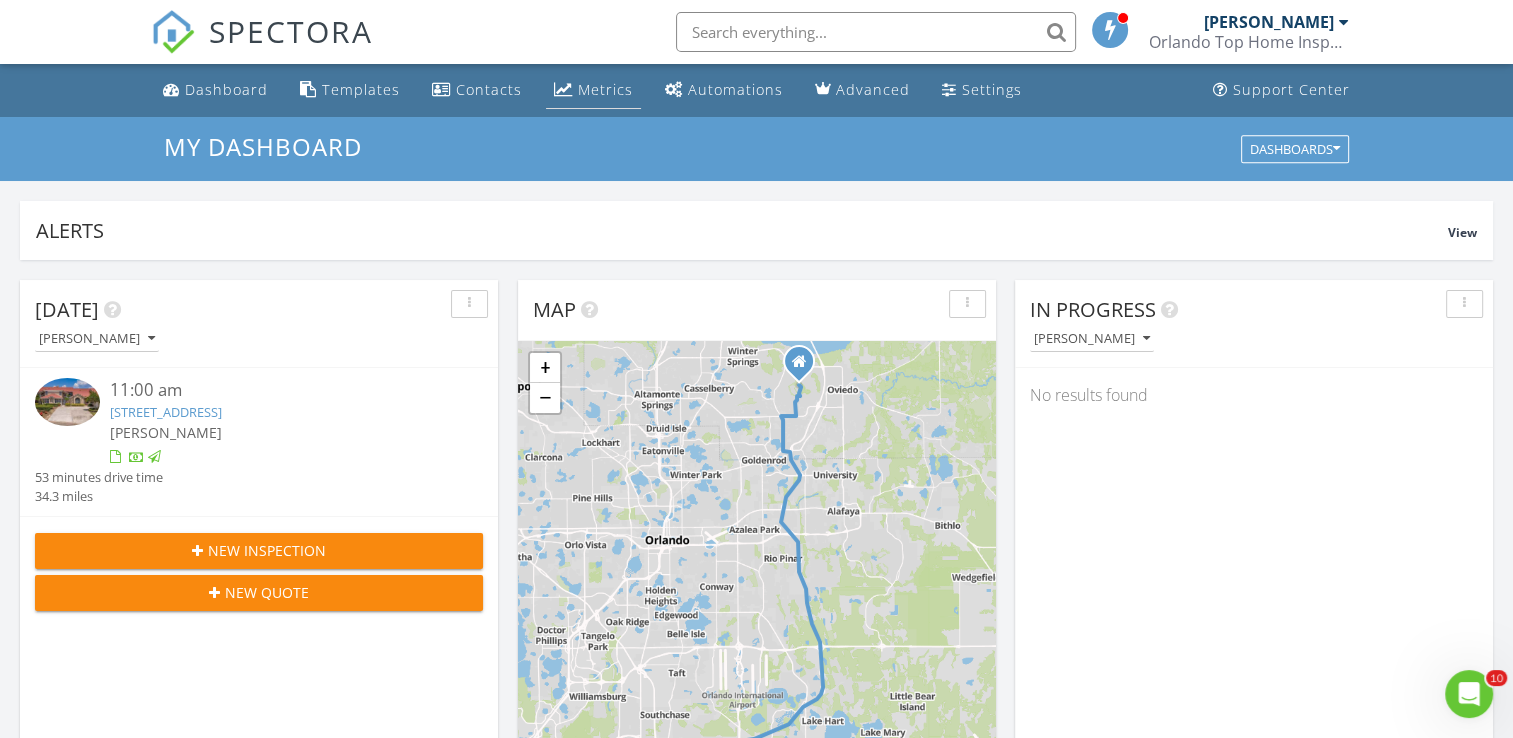 click on "Metrics" at bounding box center (605, 89) 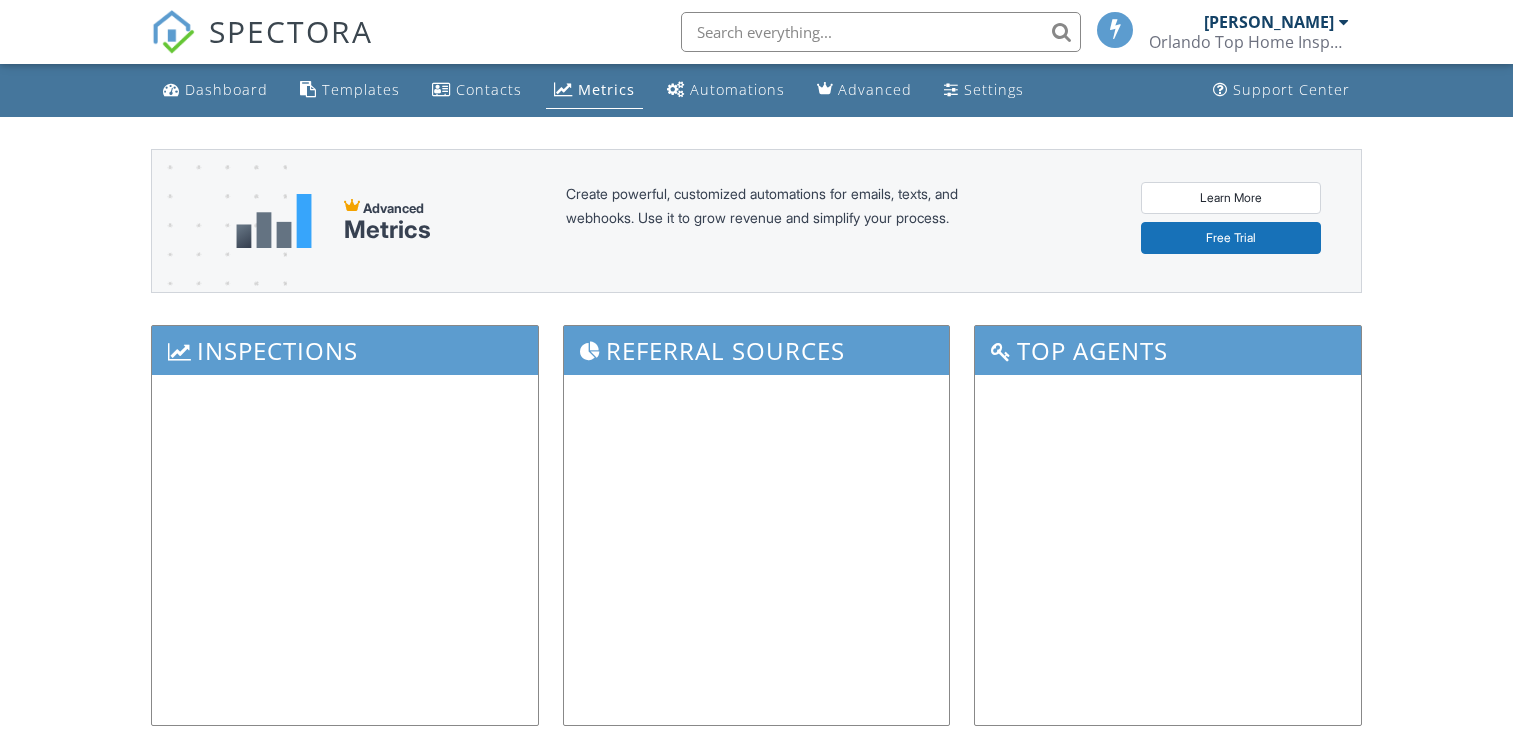 scroll, scrollTop: 0, scrollLeft: 0, axis: both 